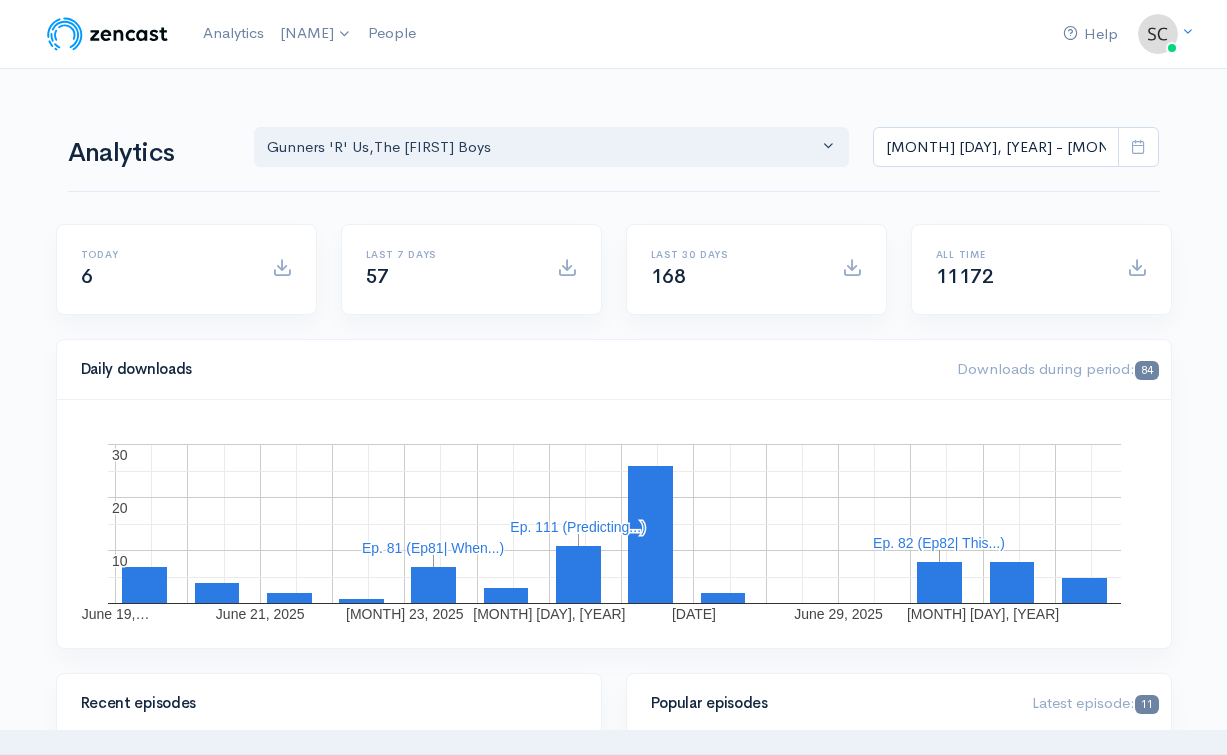 scroll, scrollTop: 0, scrollLeft: 0, axis: both 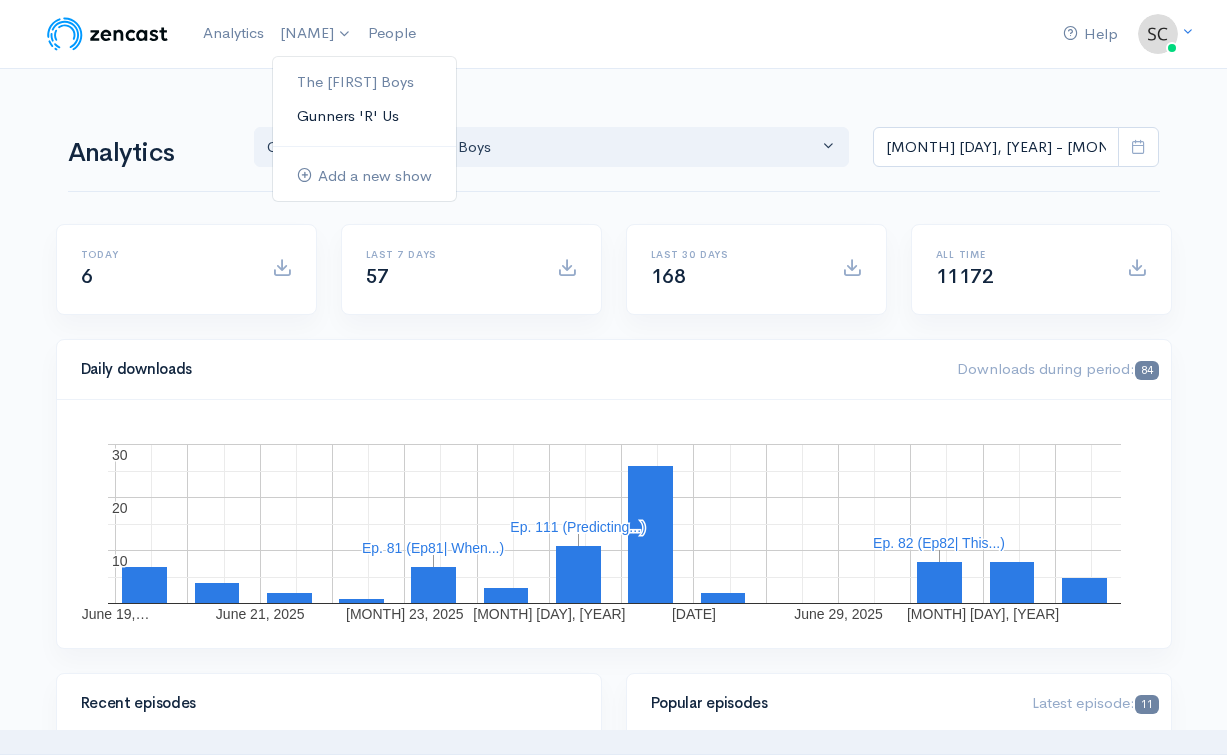 click on "Gunners 'R' Us" at bounding box center (364, 116) 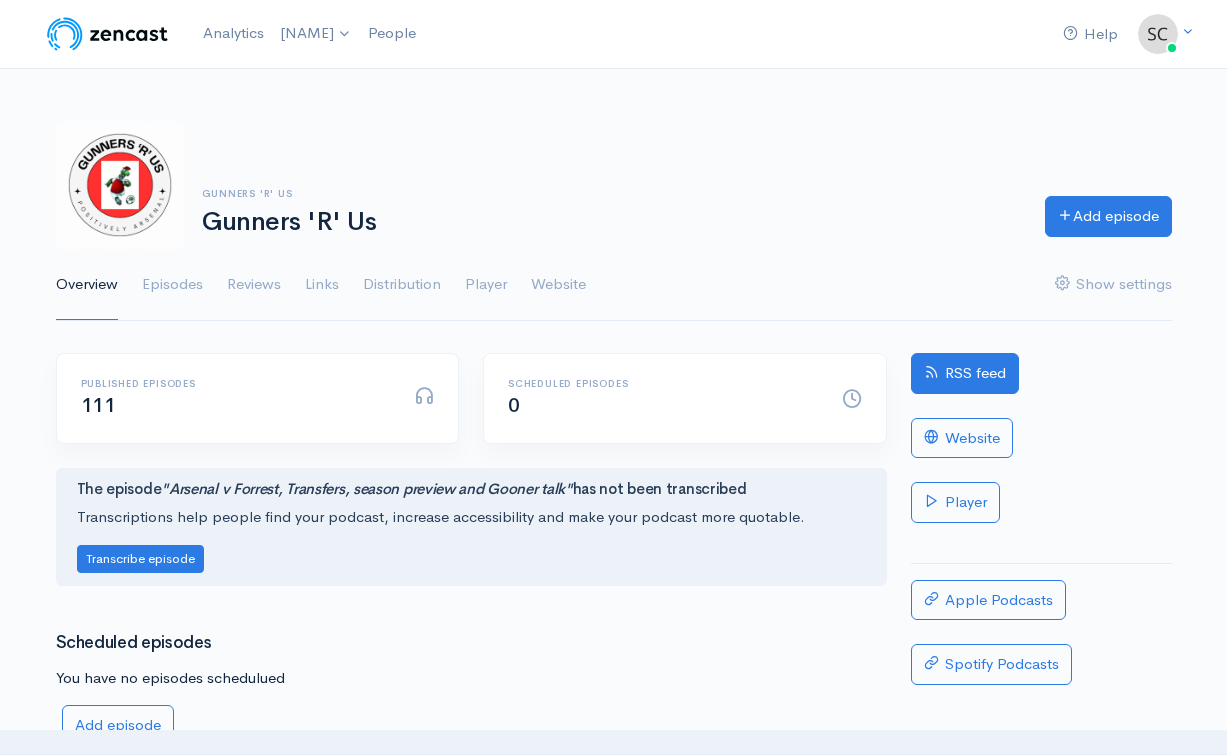 scroll, scrollTop: 0, scrollLeft: 0, axis: both 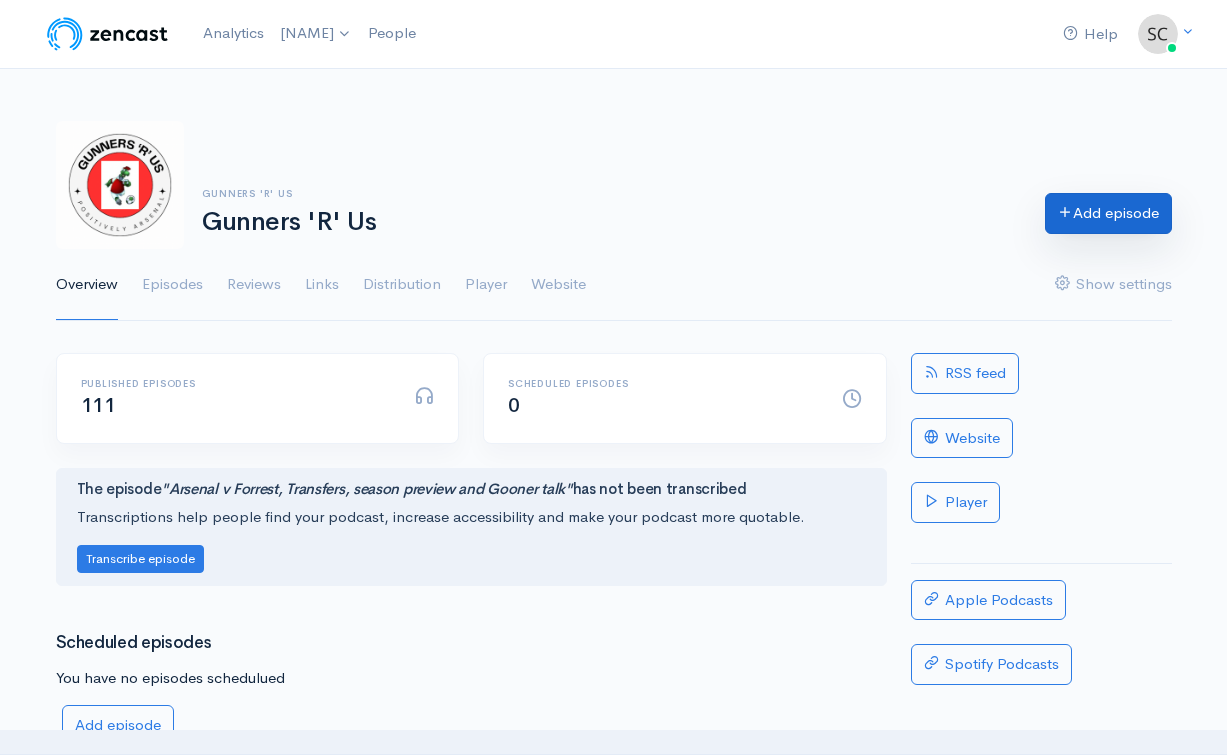 click on "Add episode" at bounding box center [1108, 213] 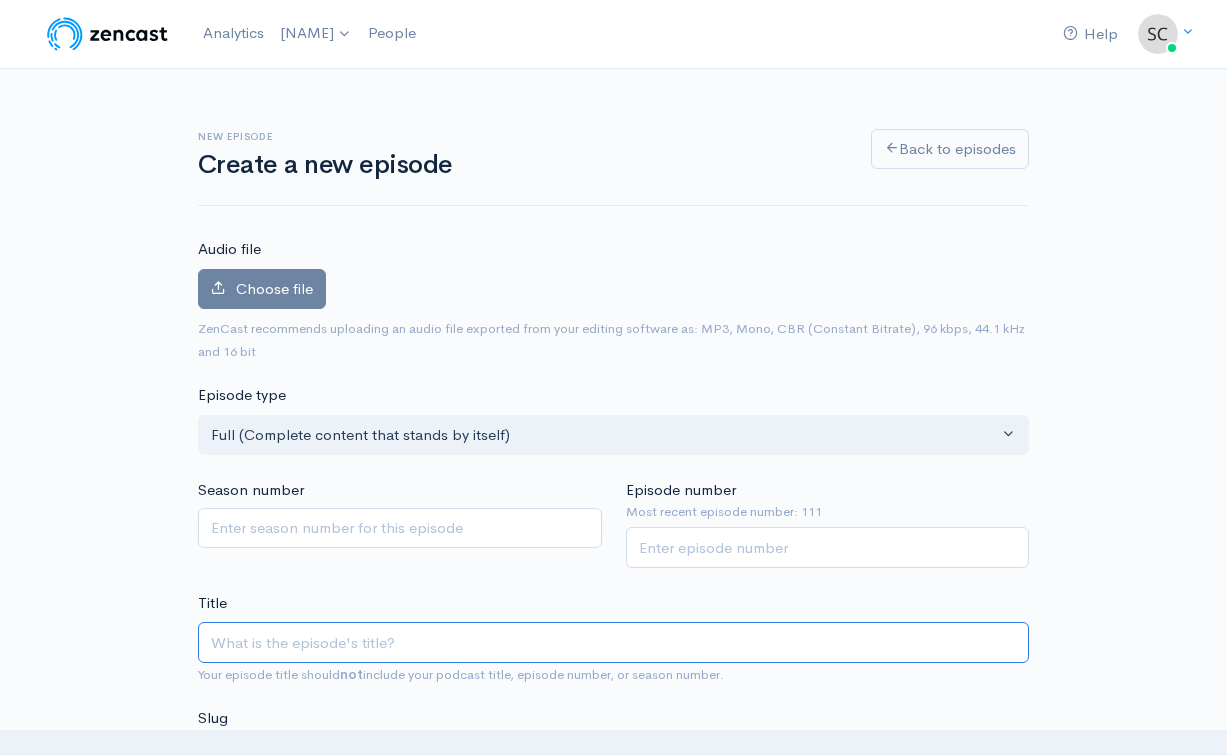 scroll, scrollTop: 0, scrollLeft: 0, axis: both 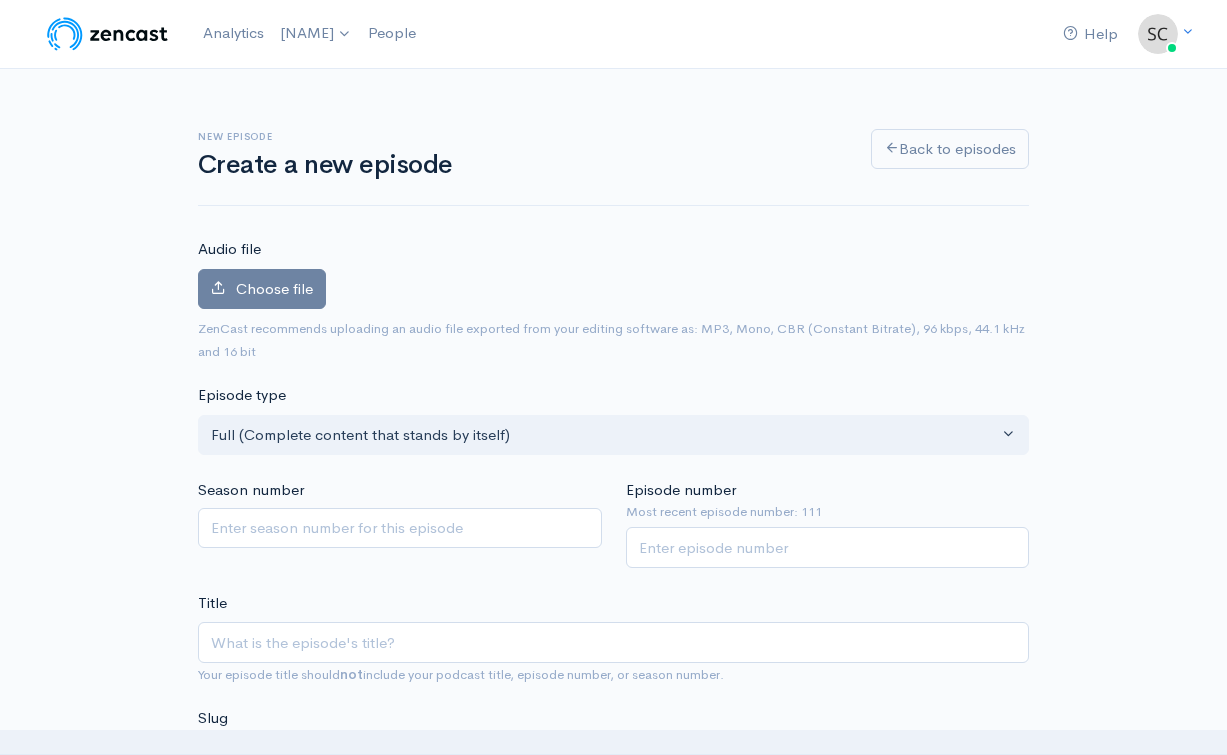 click on "Choose file                     0" at bounding box center (613, 293) 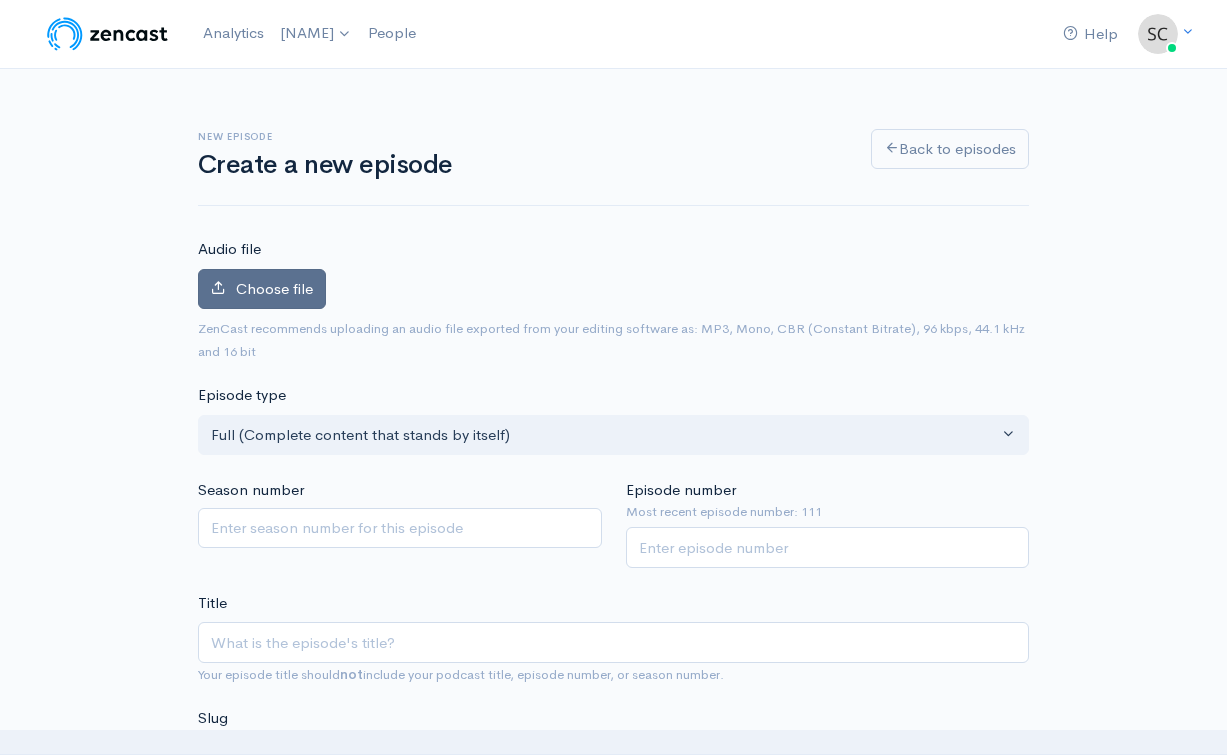 click on "Choose file" at bounding box center (274, 288) 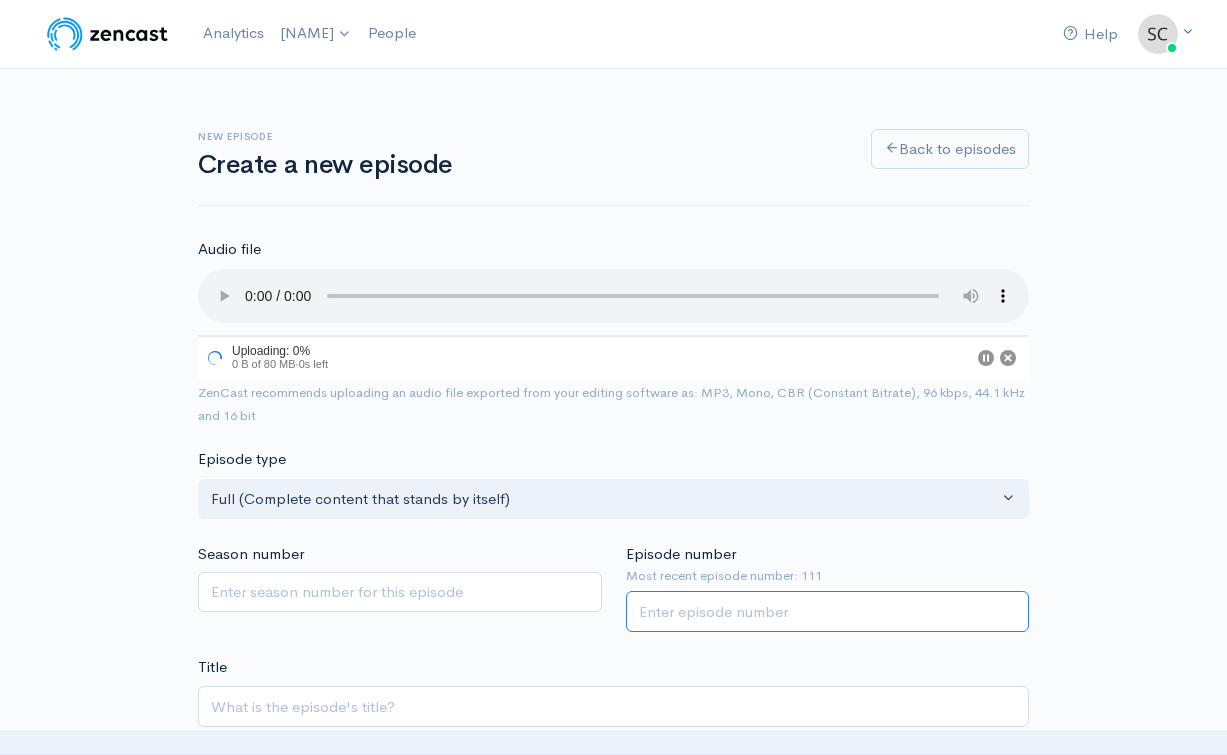 click on "Episode number" at bounding box center (828, 611) 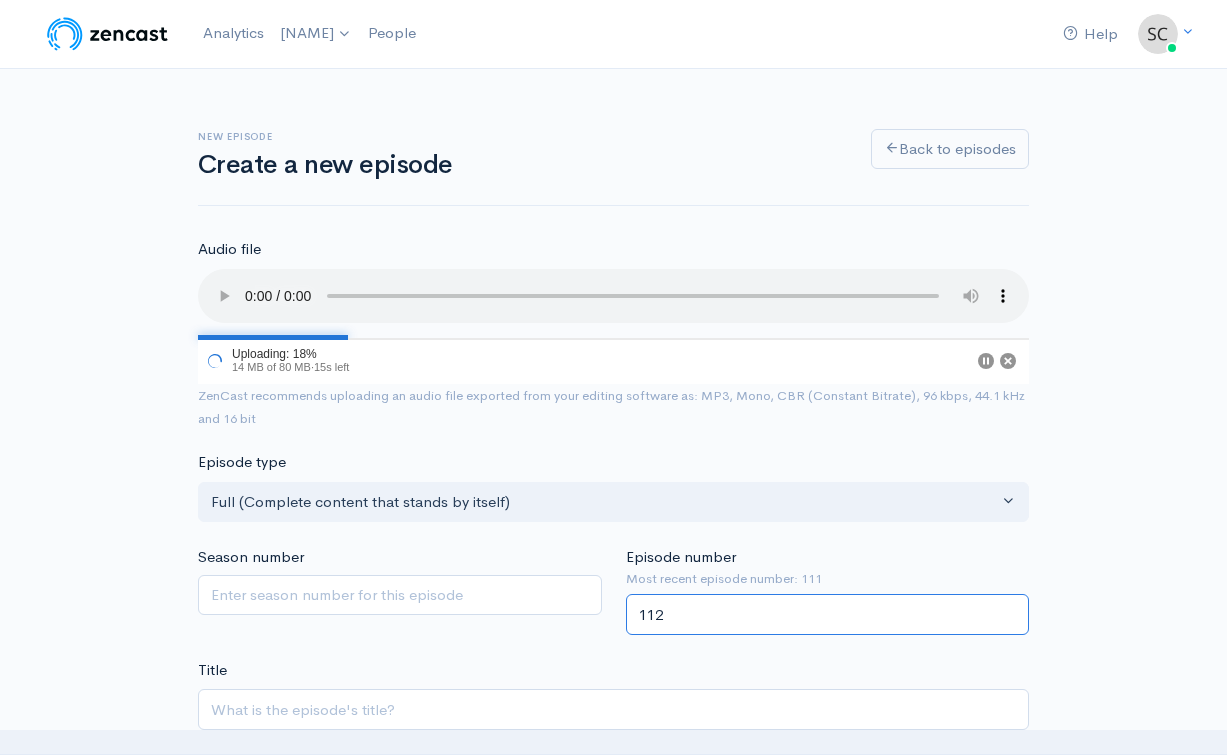 type on "112" 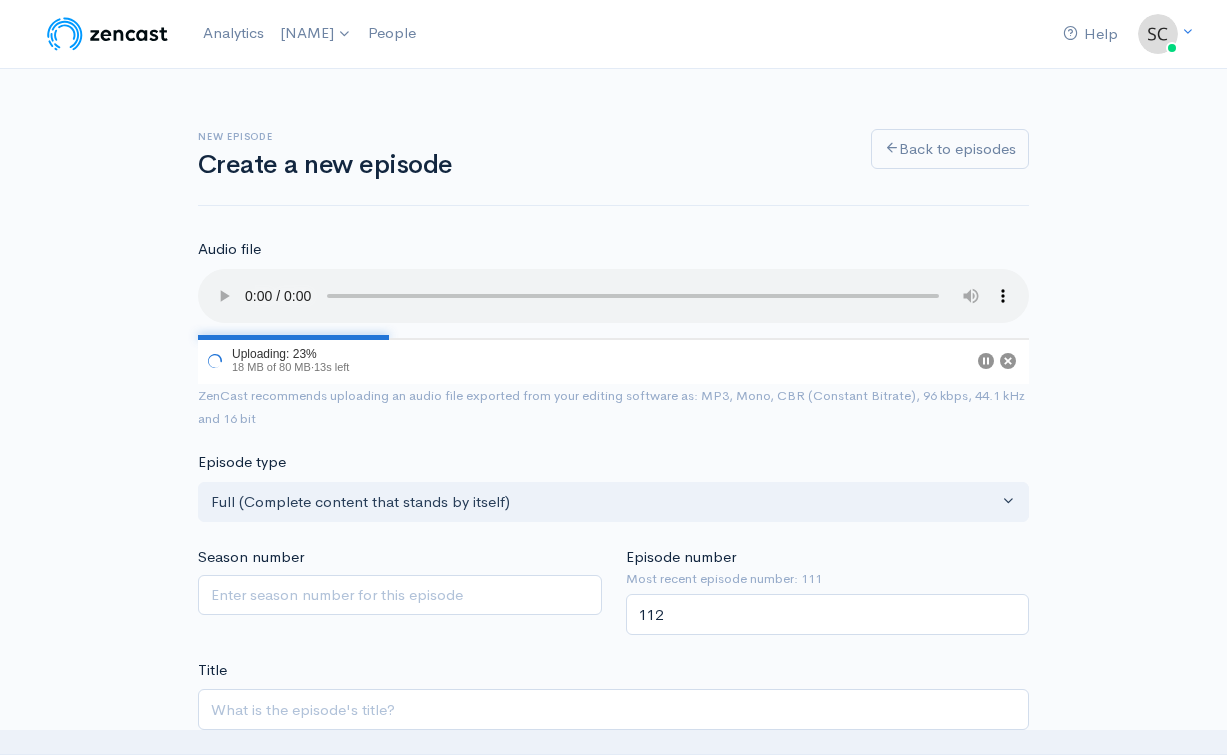 click on "New episode
Create a new episode
Back to episodes
Audio file                       23   Uploading: 23% 18 MB of 80 MB  ·  13s left   ZenCast recommends uploading an audio file exported from your editing
software as: MP3, Mono, CBR (Constant Bitrate), 96 kbps, 44.1 kHz and 16 bit   Episode type   Full (Complete content that stands by itself) Trailer (a short, promotional piece of content that represents a preview for a show) Bonus (extra content for a show (for example, behind the scenes information or interviews with the cast) Full (Complete content that stands by itself)     Season number     Episode number   Most recent episode number: 111   112   Title     Your episode title should  not  include your podcast
title, episode number, or season number.   Slug     The slug will be used in the URL for the episode.     Subtitle       Publication date and time      Schedule episode
×" at bounding box center (614, 1158) 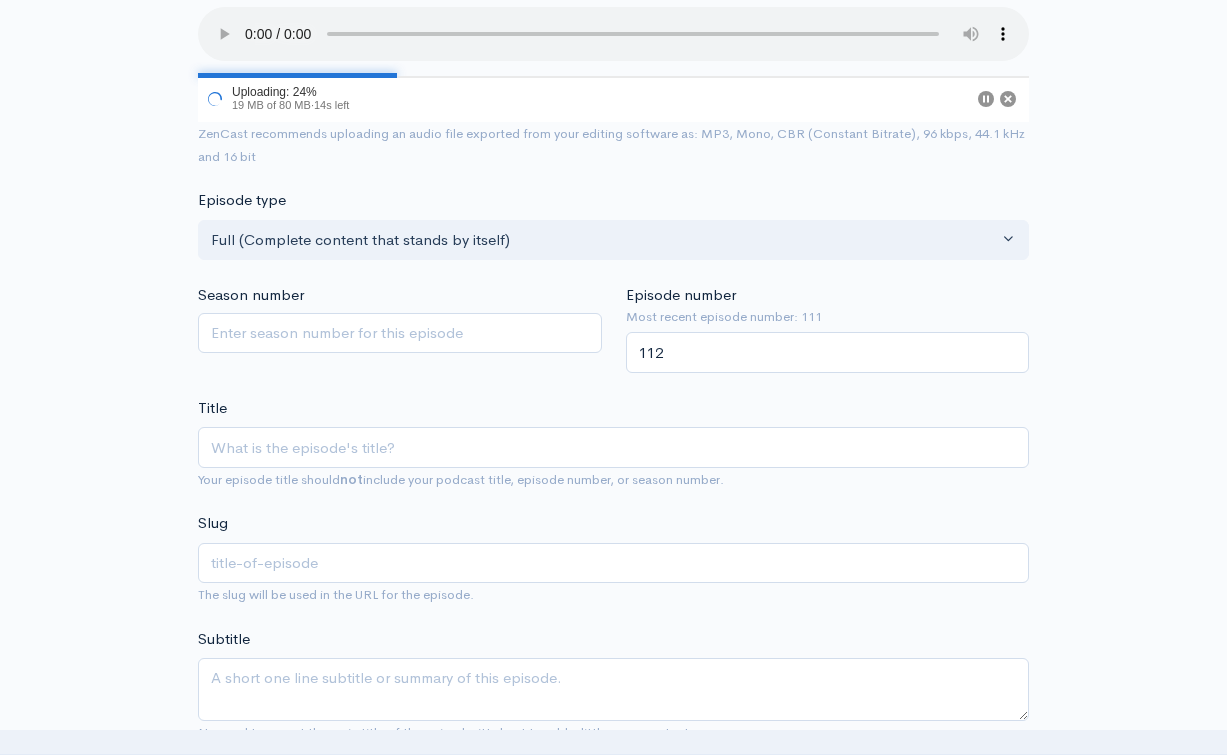 scroll, scrollTop: 305, scrollLeft: 0, axis: vertical 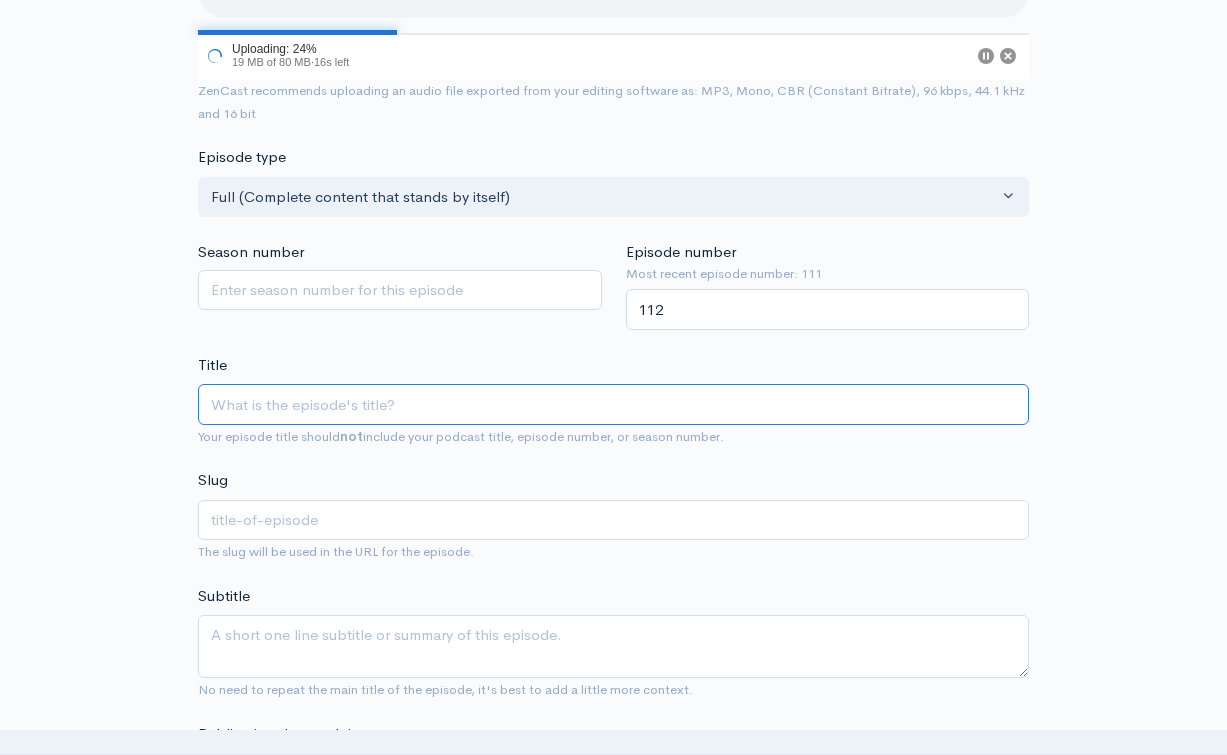 click on "Title" at bounding box center [613, 404] 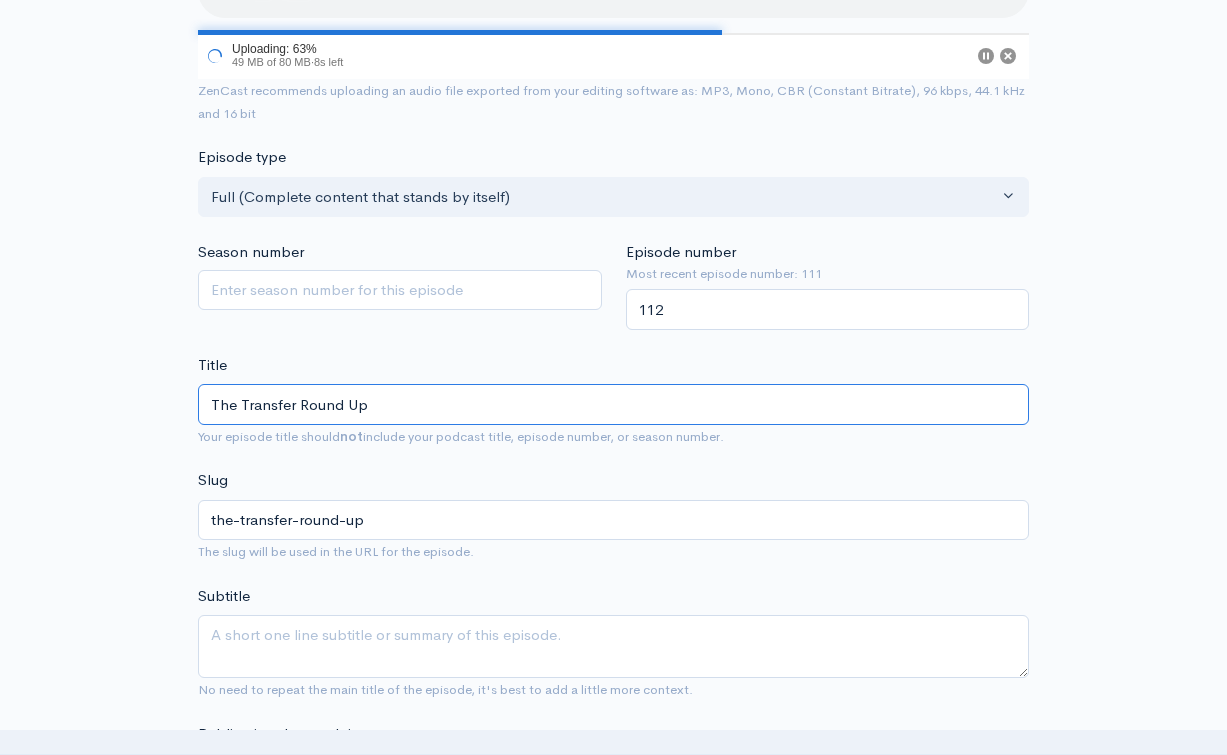 type on "The Transfer Round Up" 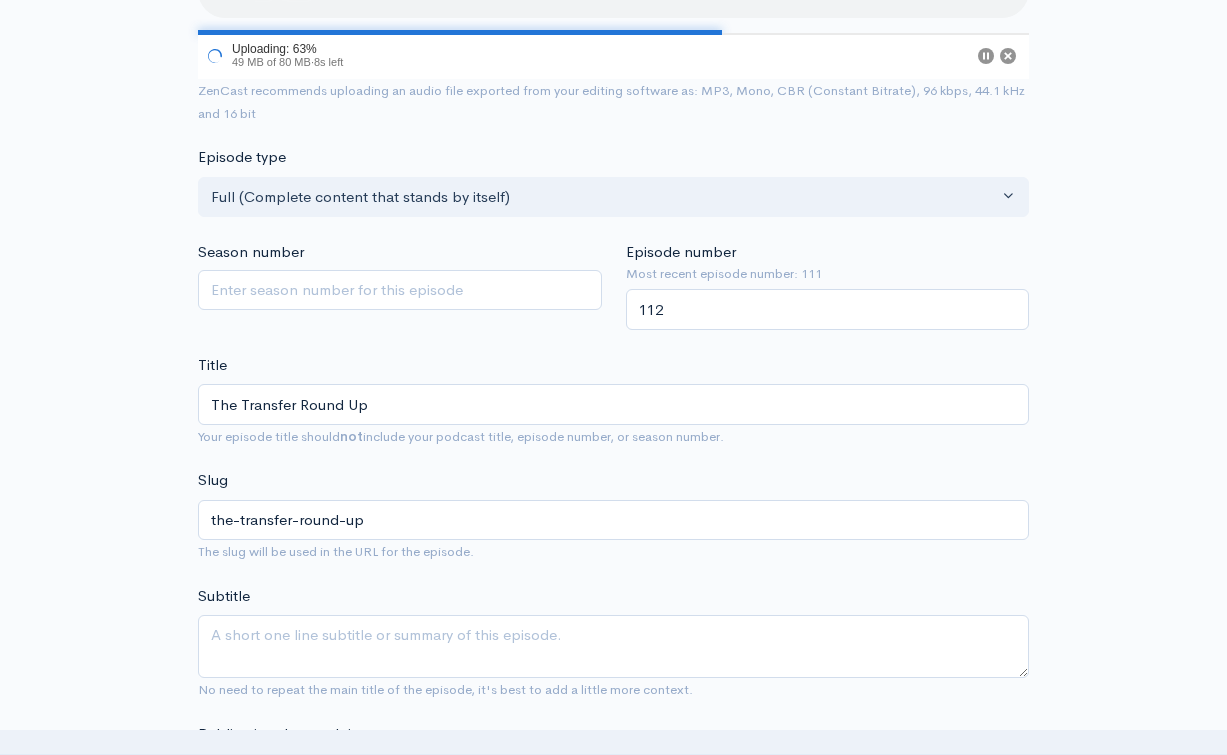 click on "Subtitle     No need to repeat the main title of the episode, it's best to add a little more context." at bounding box center [613, 643] 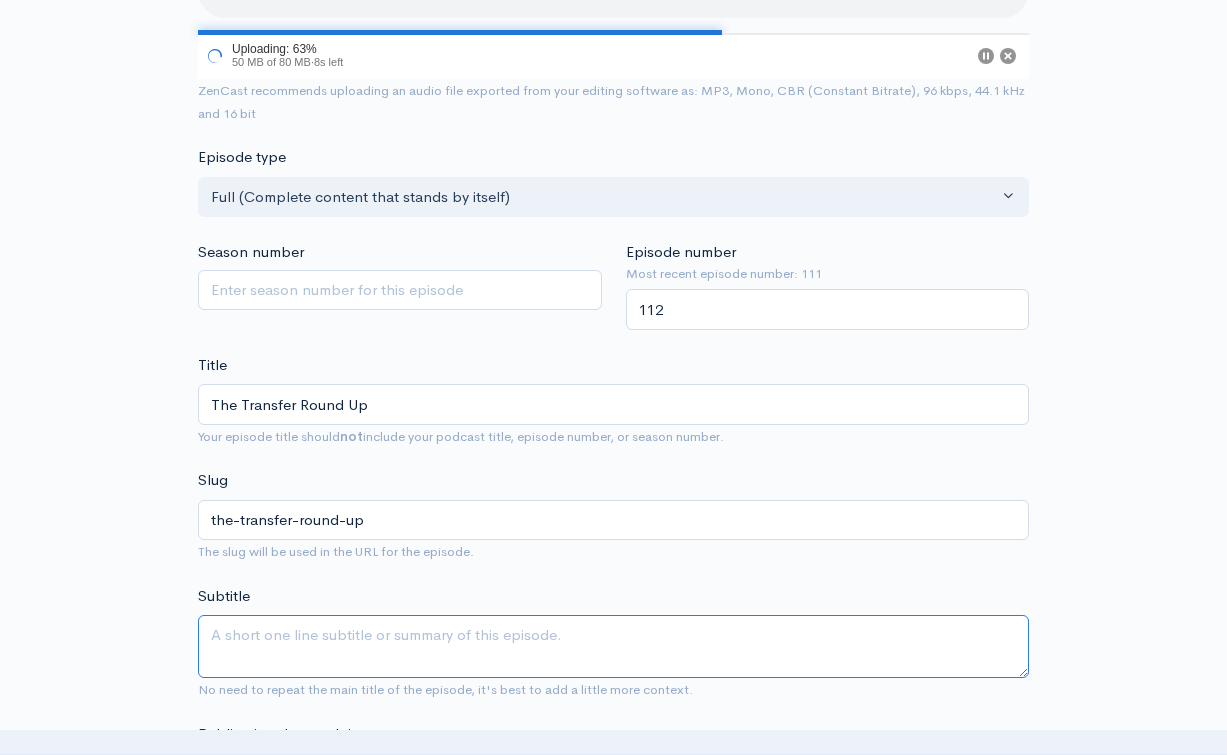 click on "Subtitle" at bounding box center (613, 646) 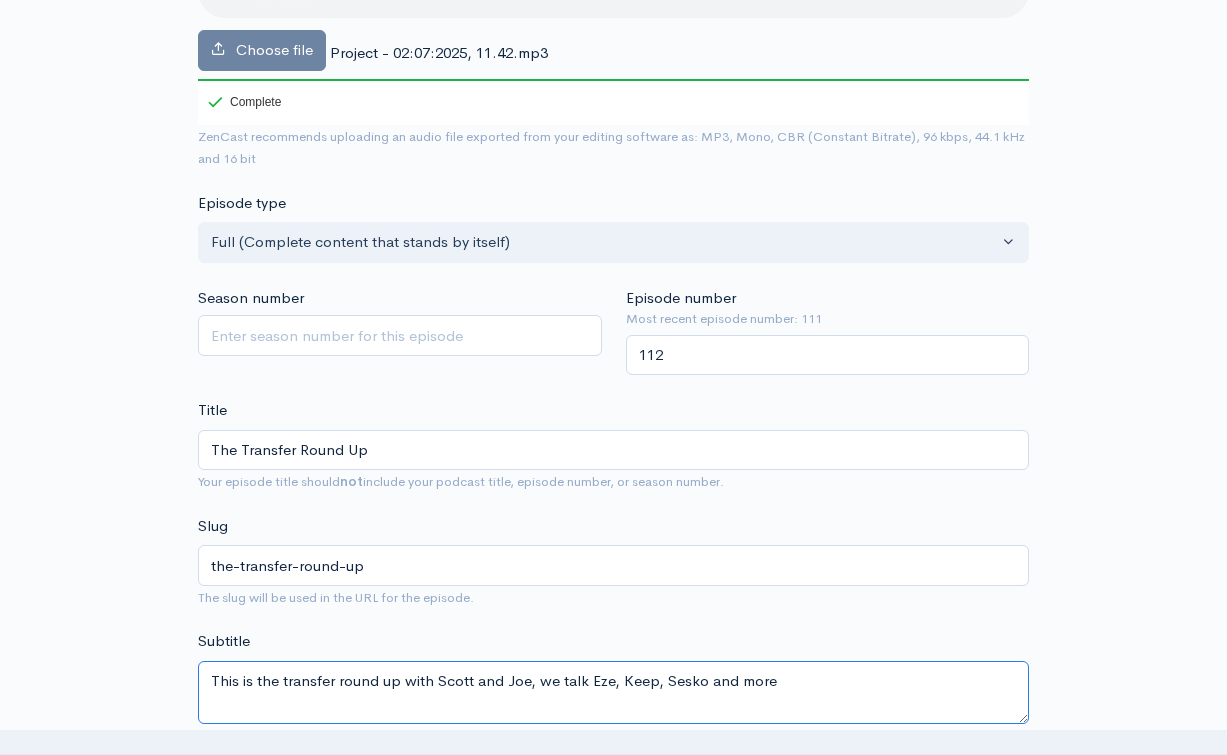 click on "This is the transfer round up with Scott and Joe, we talk Eze, Keep, Sesko and more" at bounding box center [613, 692] 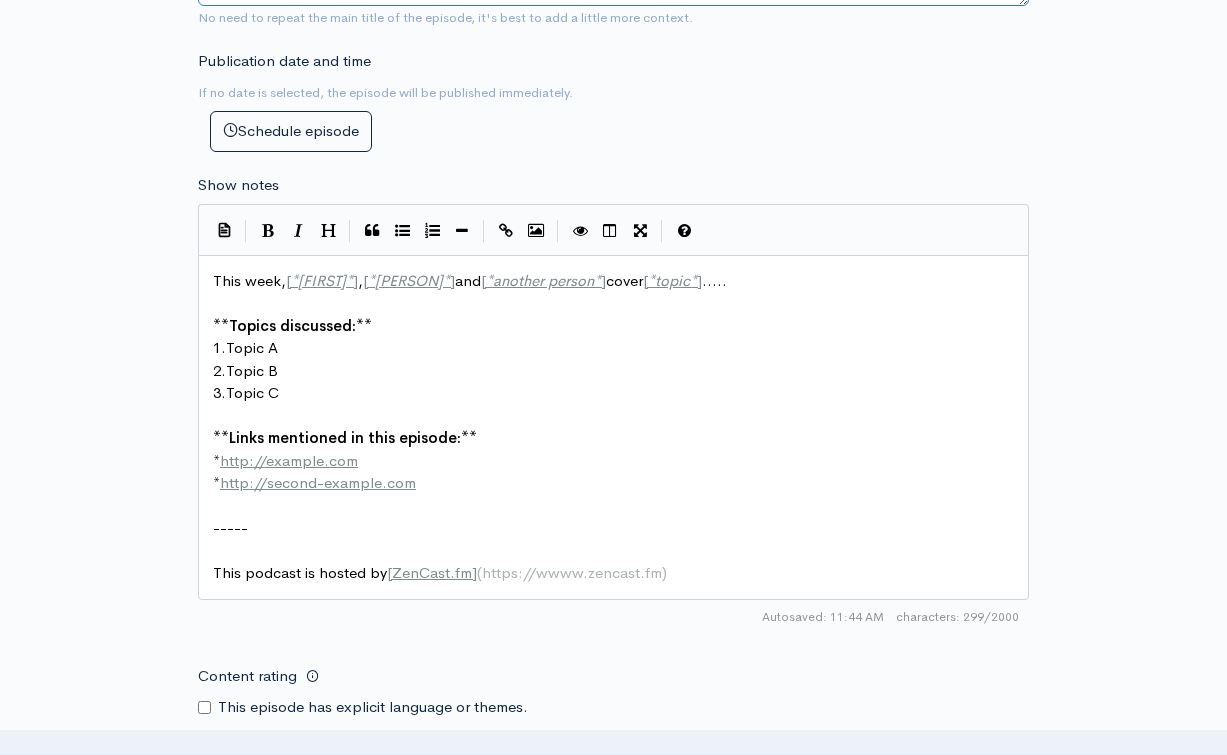 scroll, scrollTop: 896, scrollLeft: 0, axis: vertical 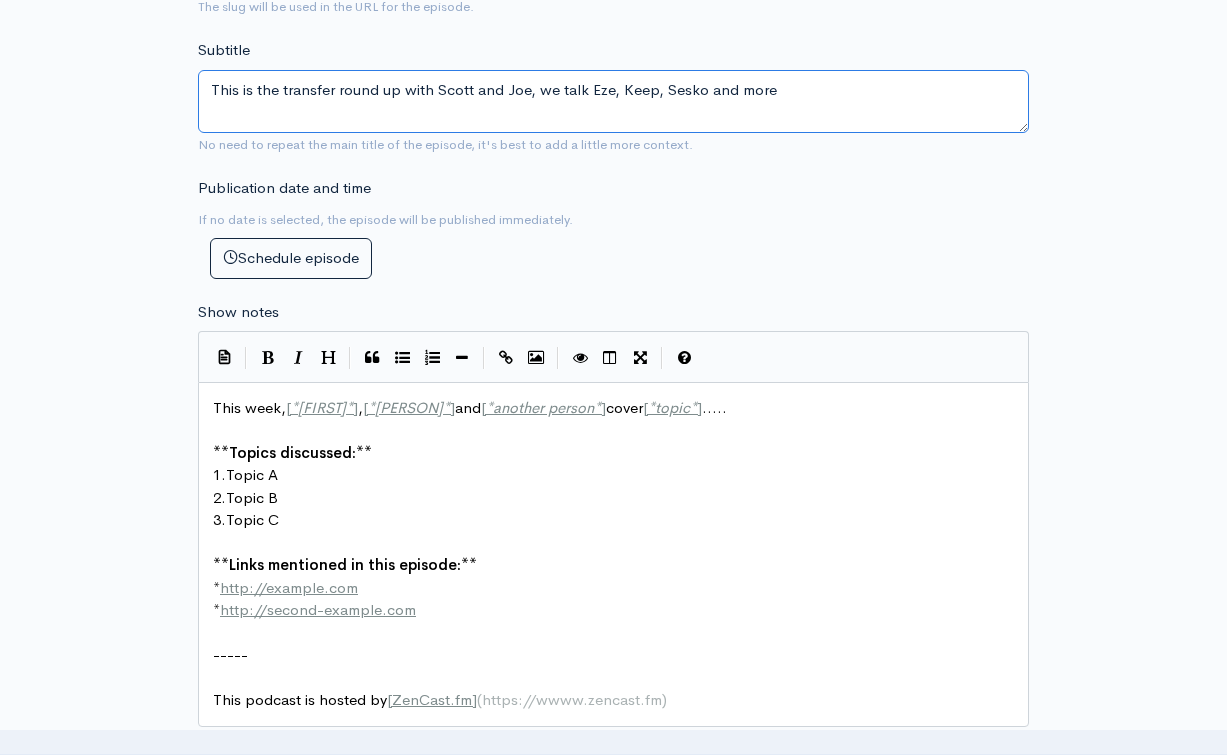 drag, startPoint x: 211, startPoint y: 62, endPoint x: 813, endPoint y: 64, distance: 602.0033 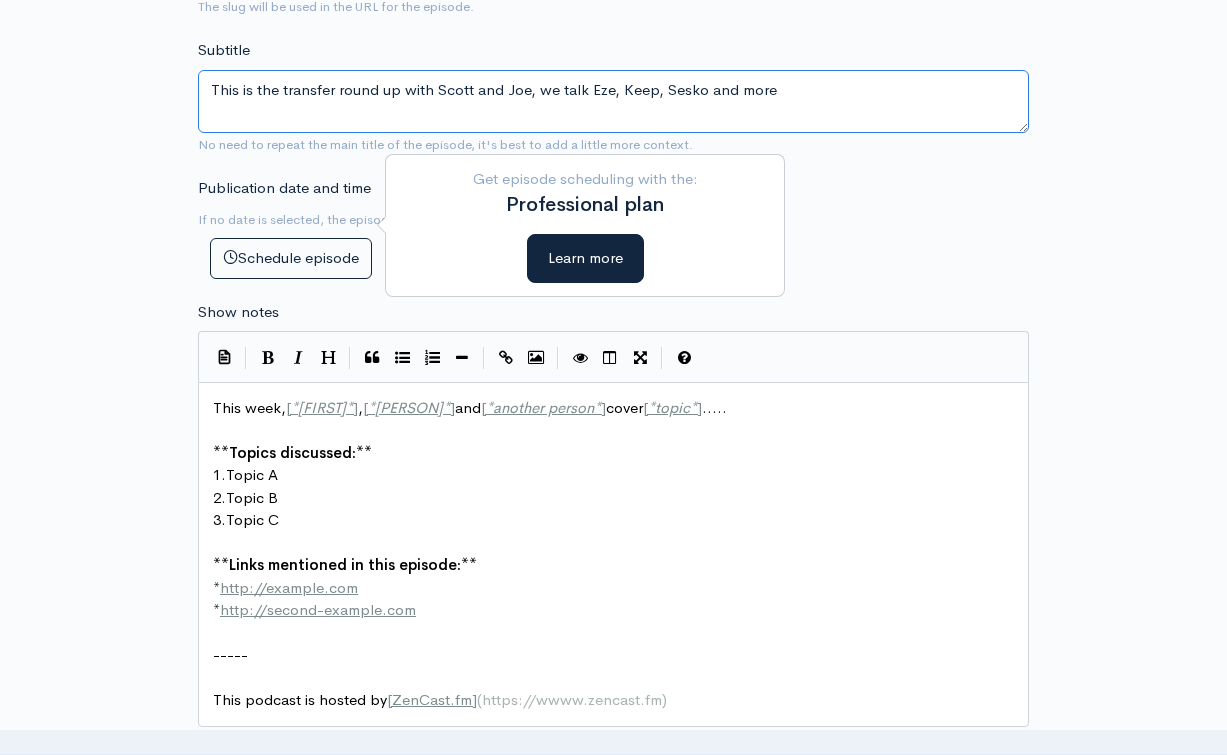 type on "This is the transfer round up with Scott and Joe, we talk Eze, Keep, Sesko and more" 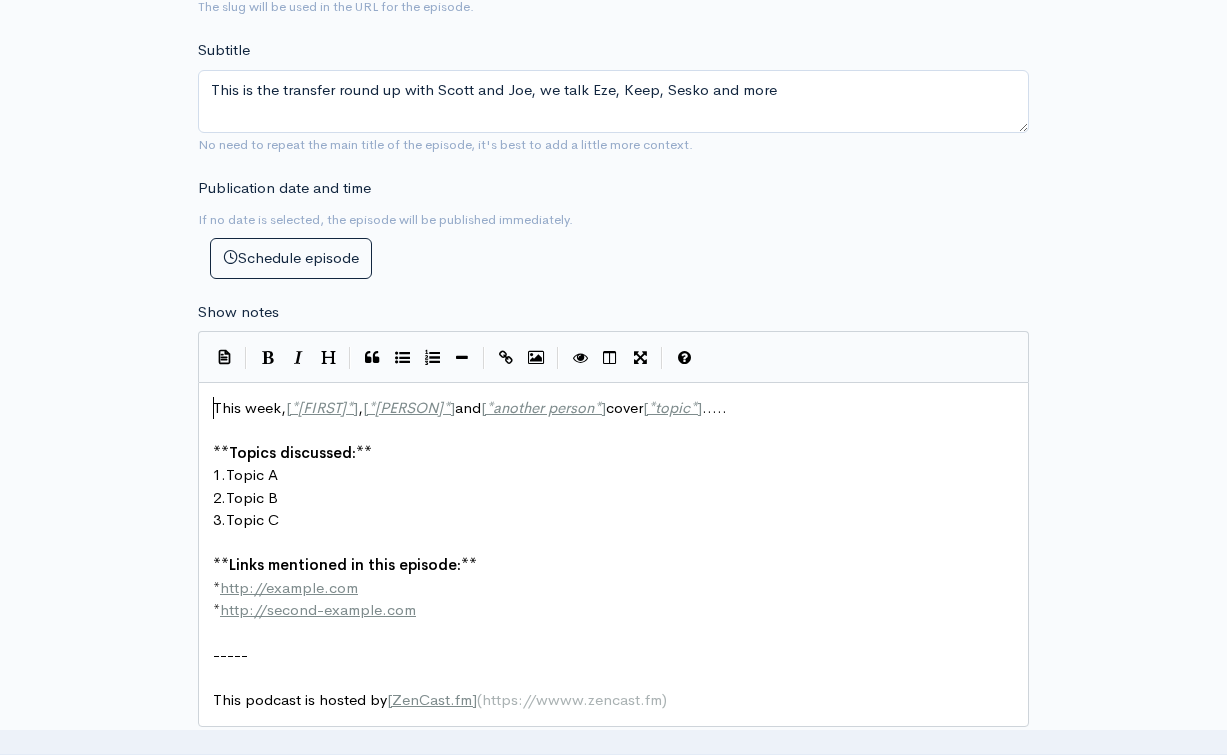 scroll, scrollTop: 1, scrollLeft: 0, axis: vertical 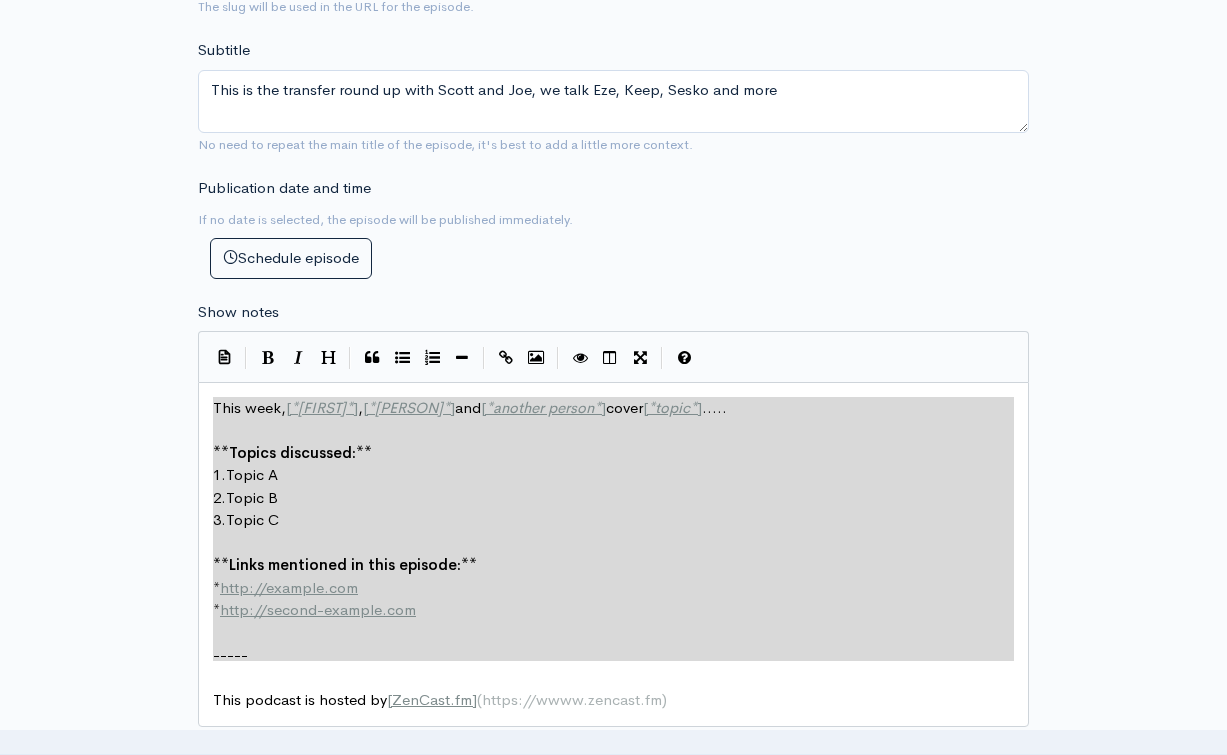drag, startPoint x: 209, startPoint y: 365, endPoint x: 358, endPoint y: 626, distance: 300.5362 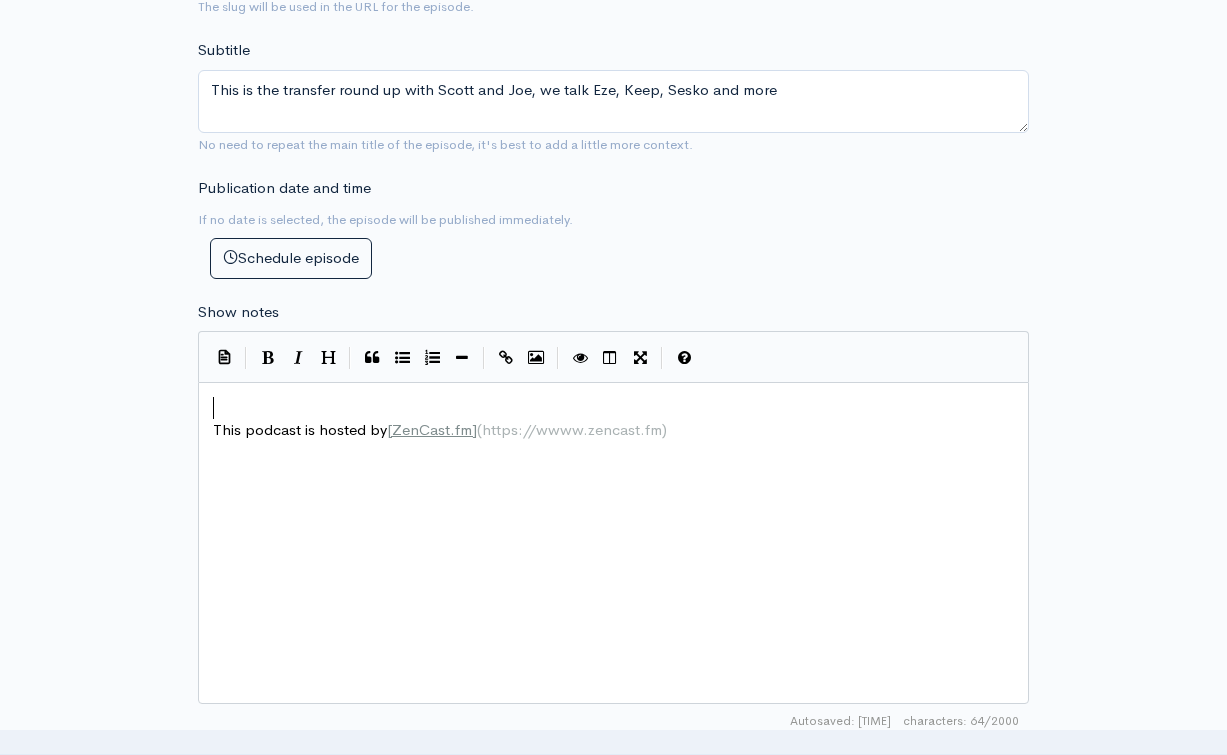 paste on "This podcast is hosted by [ZenCast.fm](https://wwww.zencast.fm)" 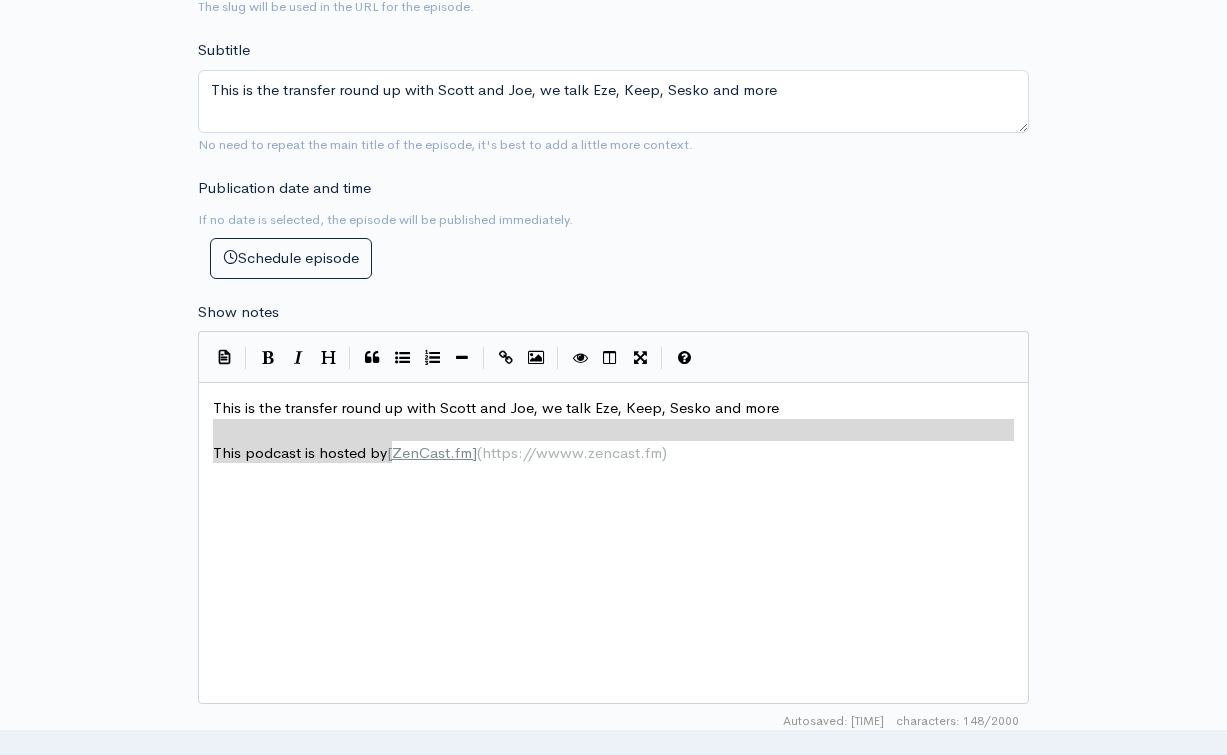 drag, startPoint x: 675, startPoint y: 403, endPoint x: 390, endPoint y: 425, distance: 285.84787 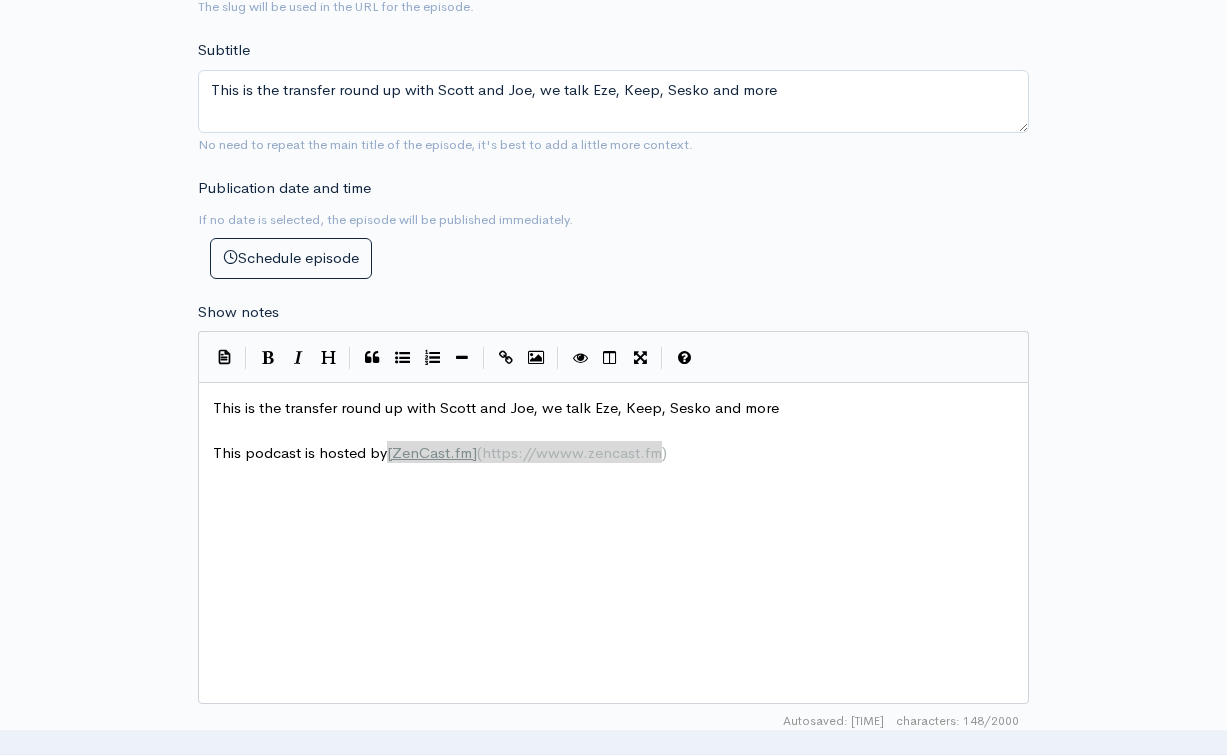 drag, startPoint x: 389, startPoint y: 423, endPoint x: 588, endPoint y: 422, distance: 199.00252 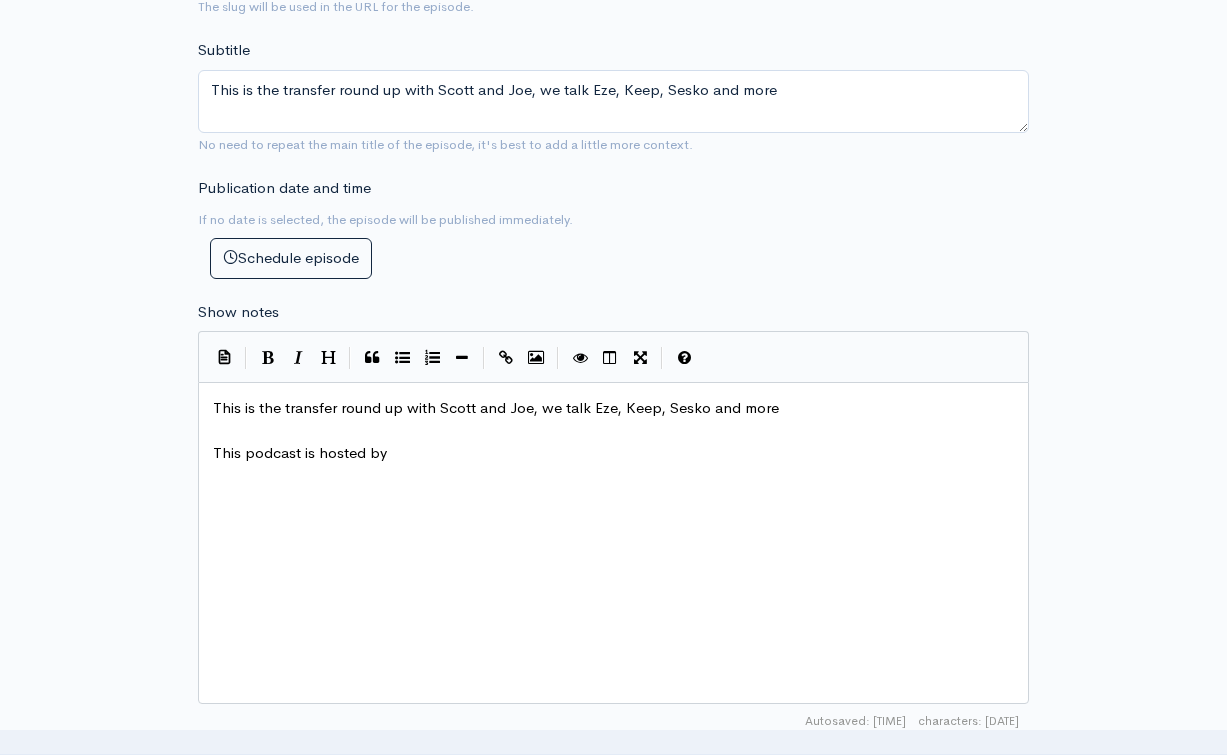scroll, scrollTop: 0, scrollLeft: 0, axis: both 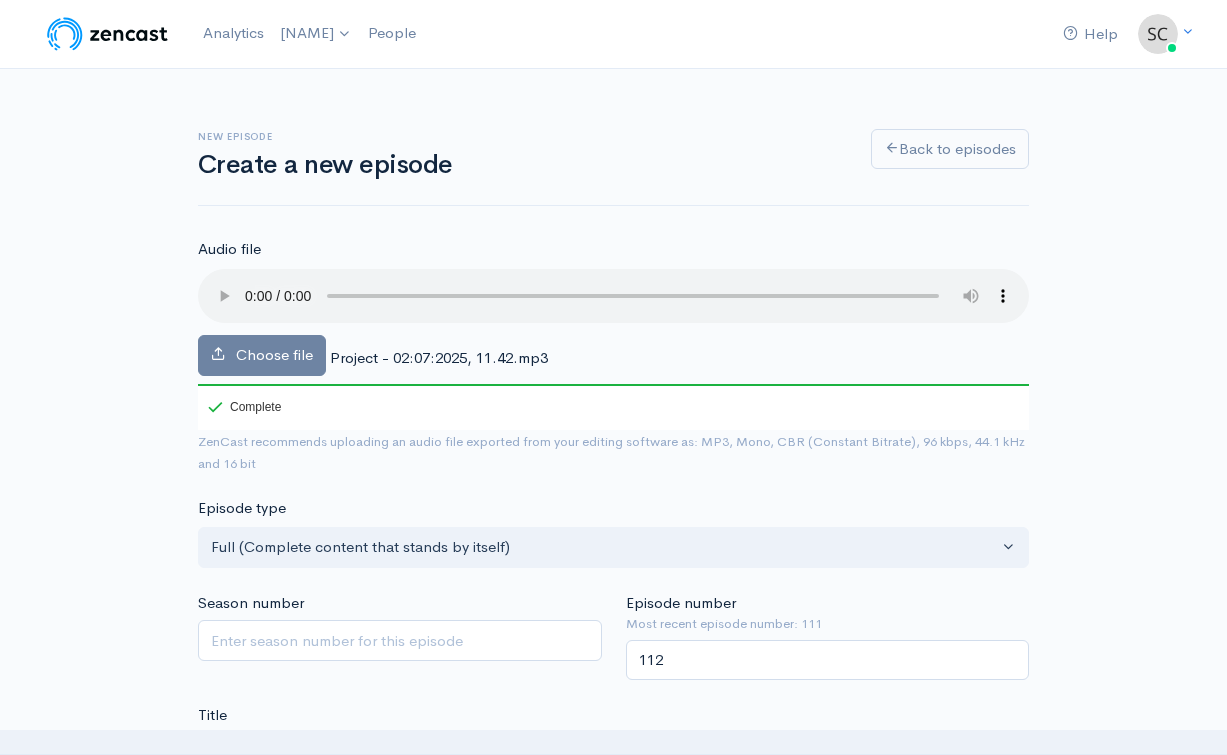 click at bounding box center (613, 296) 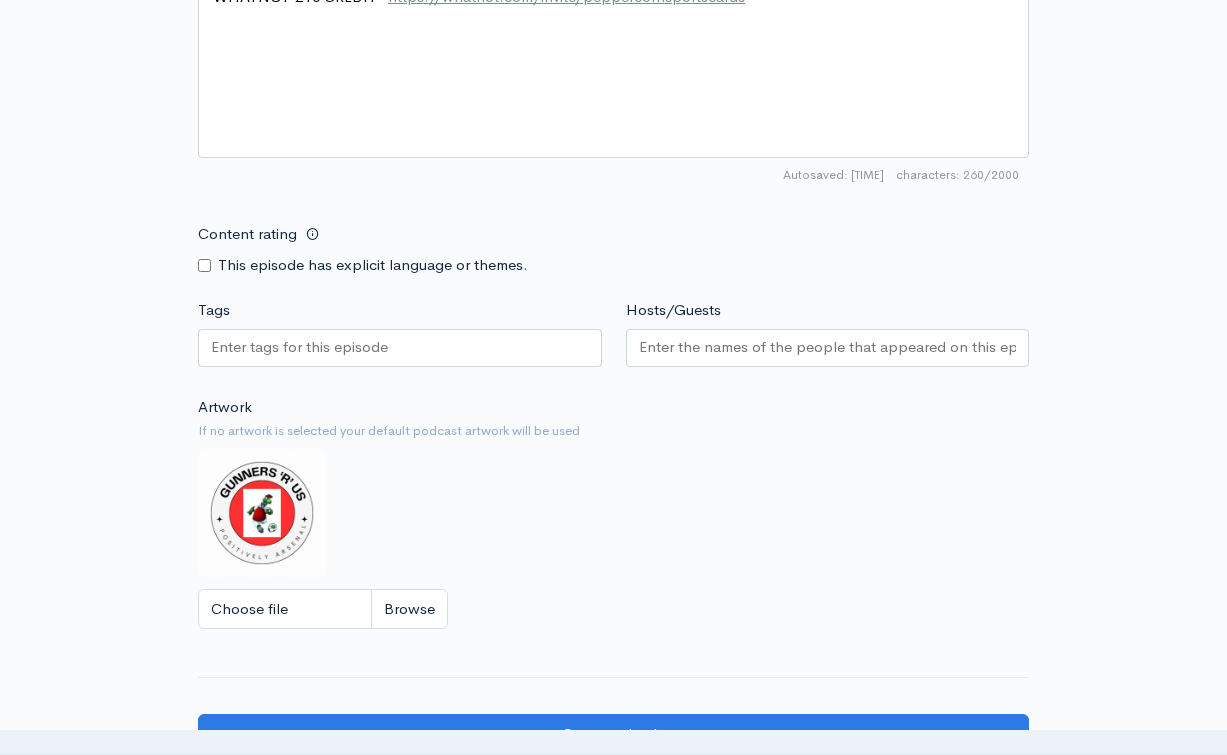 scroll, scrollTop: 1537, scrollLeft: 0, axis: vertical 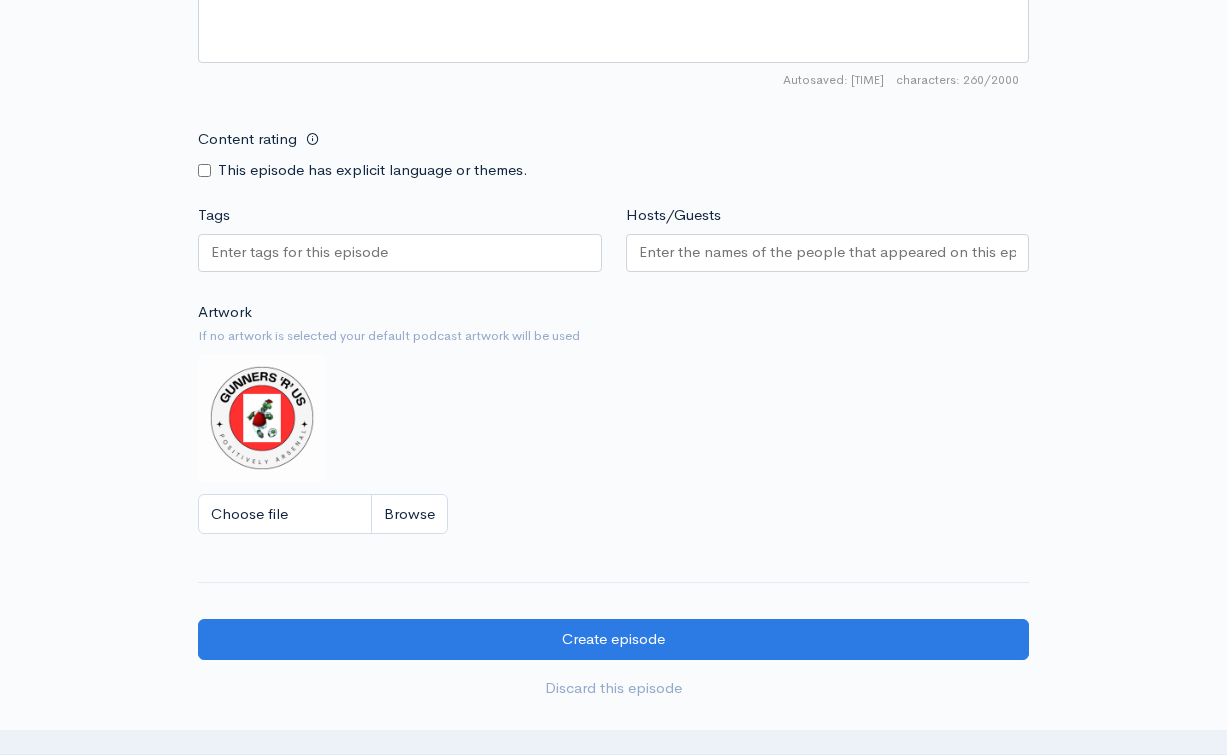 click at bounding box center (400, 256) 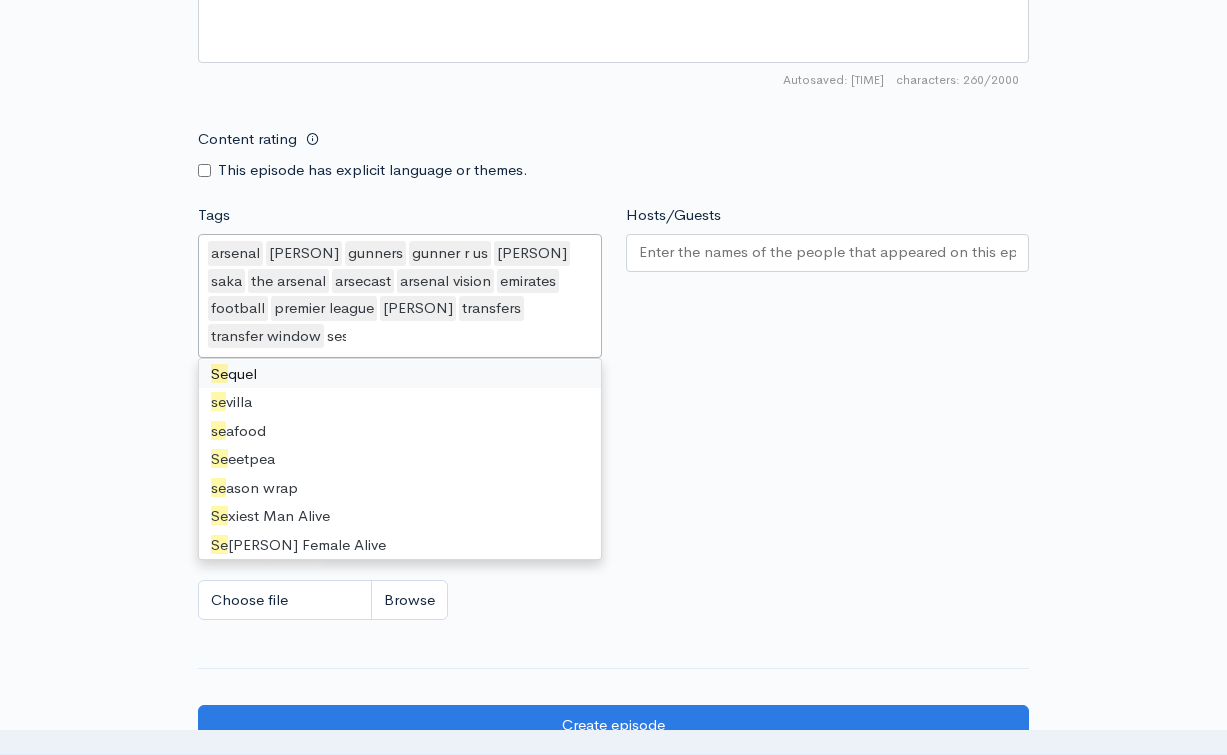 scroll, scrollTop: 0, scrollLeft: 0, axis: both 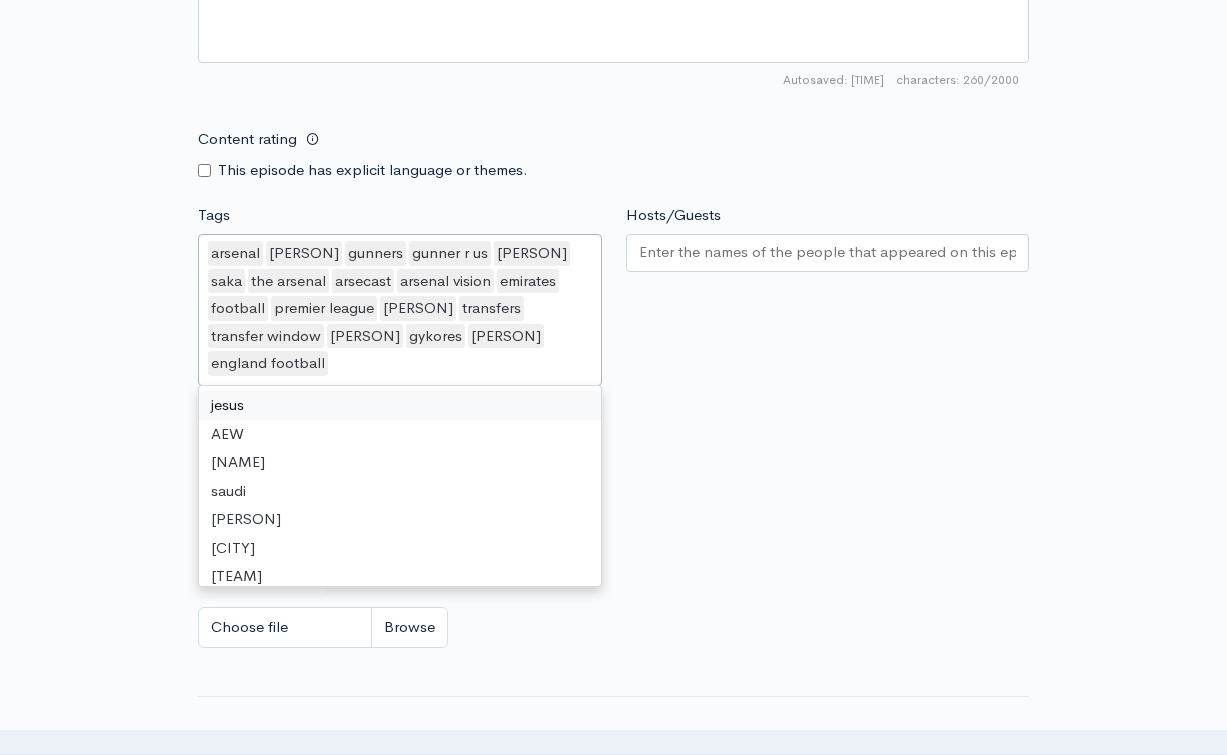 click on "Hosts/Guests" at bounding box center [828, 252] 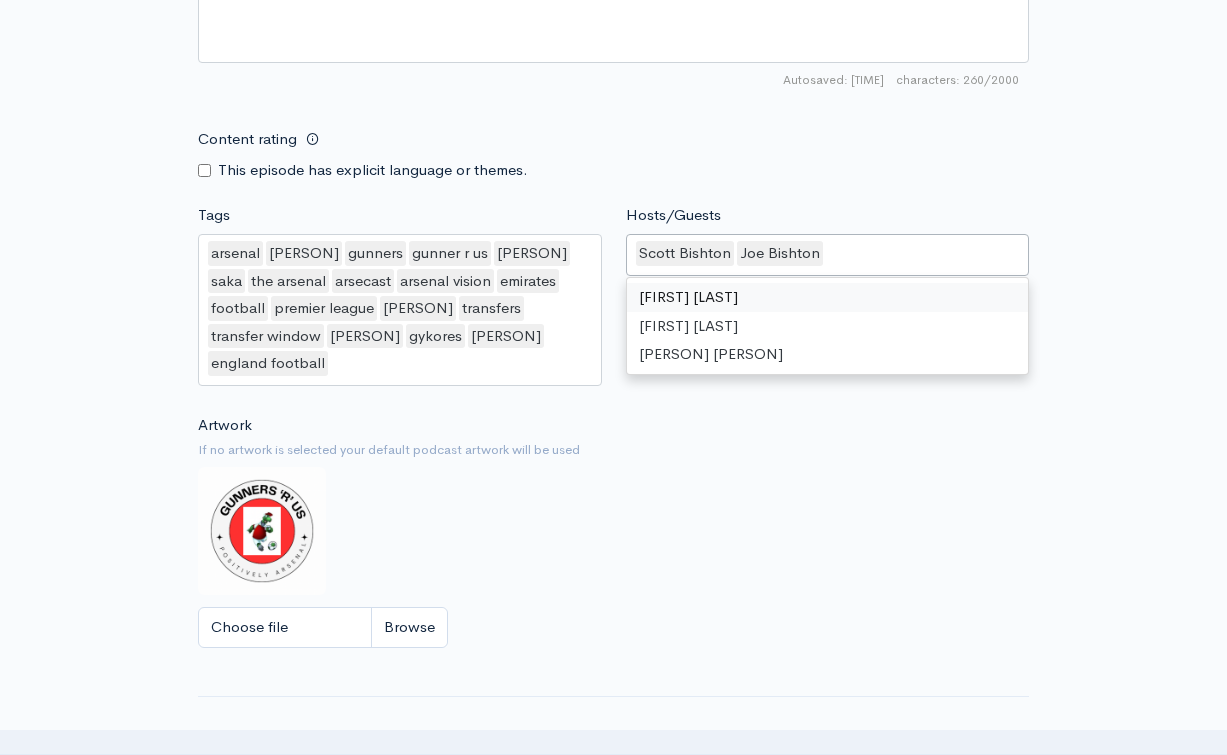 click on "Audio file       Choose file     Project - 02:07:2025, 11.42.mp3                 100   Complete   ZenCast recommends uploading an audio file exported from your editing
software as: MP3, Mono, CBR (Constant Bitrate), 96 kbps, 44.1 kHz and 16 bit   Episode type   Full (Complete content that stands by itself) Trailer (a short, promotional piece of content that represents a preview for a show) Bonus (extra content for a show (for example, behind the scenes information or interviews with the cast) Full (Complete content that stands by itself)     Season number     Episode number   Most recent episode number: 111   112   Title   The Transfer Round Up   Your episode title should  not  include your podcast
title, episode number, or season number.   Slug   the-transfer-round-up   The slug will be used in the URL for the episode.     Subtitle   This is the transfer round up with [FIRST] and [FIRST], we talk Eze, Keep, Sesko and more     Publication date and time      Schedule episode
×" at bounding box center [613, -239] 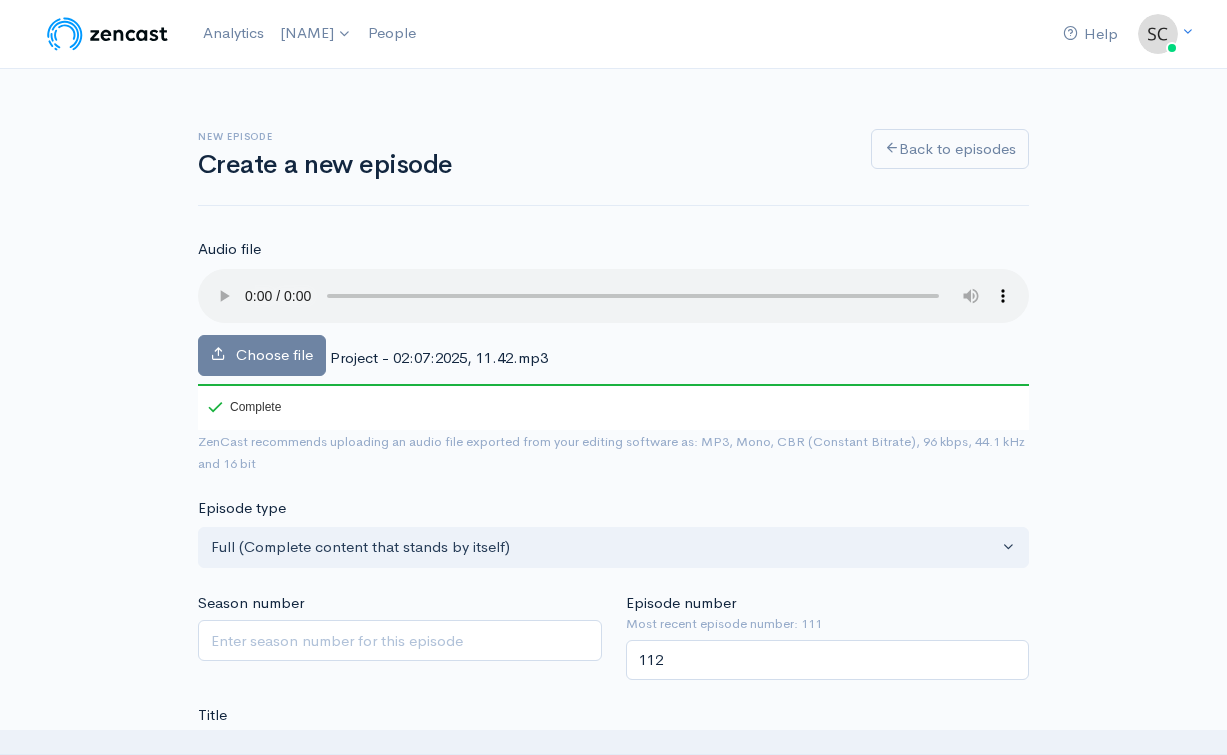 scroll, scrollTop: 0, scrollLeft: 0, axis: both 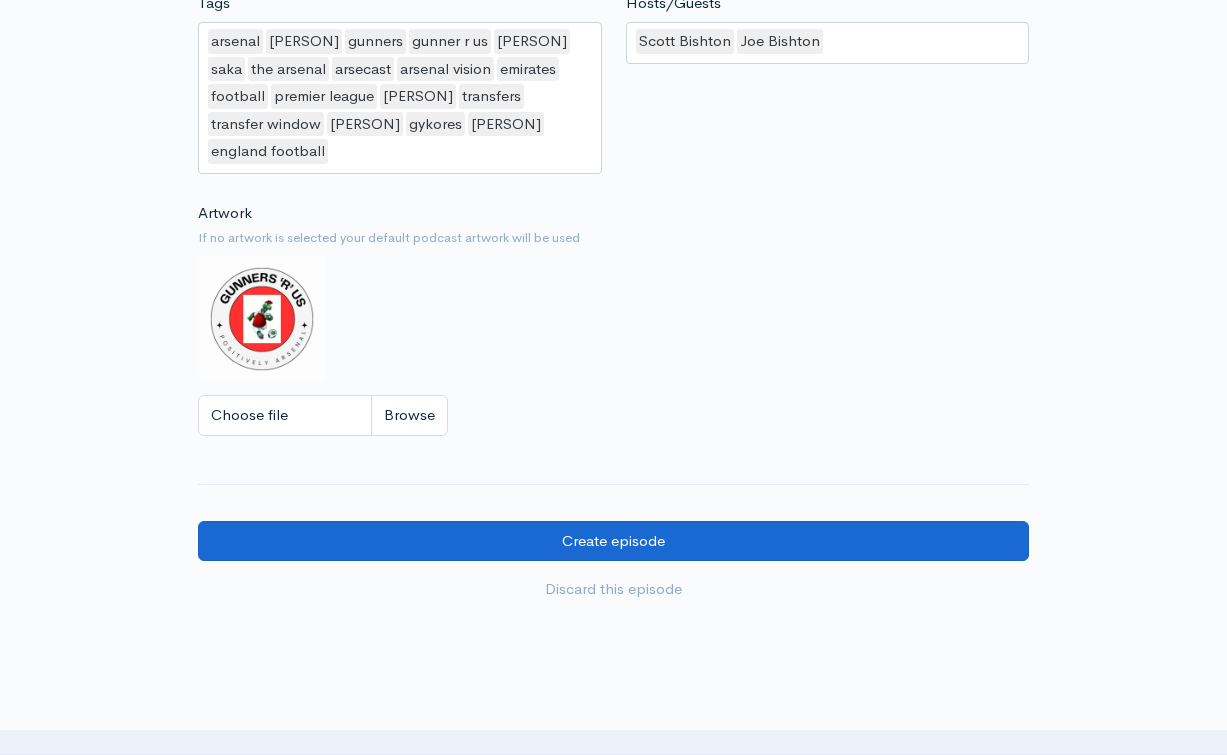 click on "Create episode" at bounding box center [613, 541] 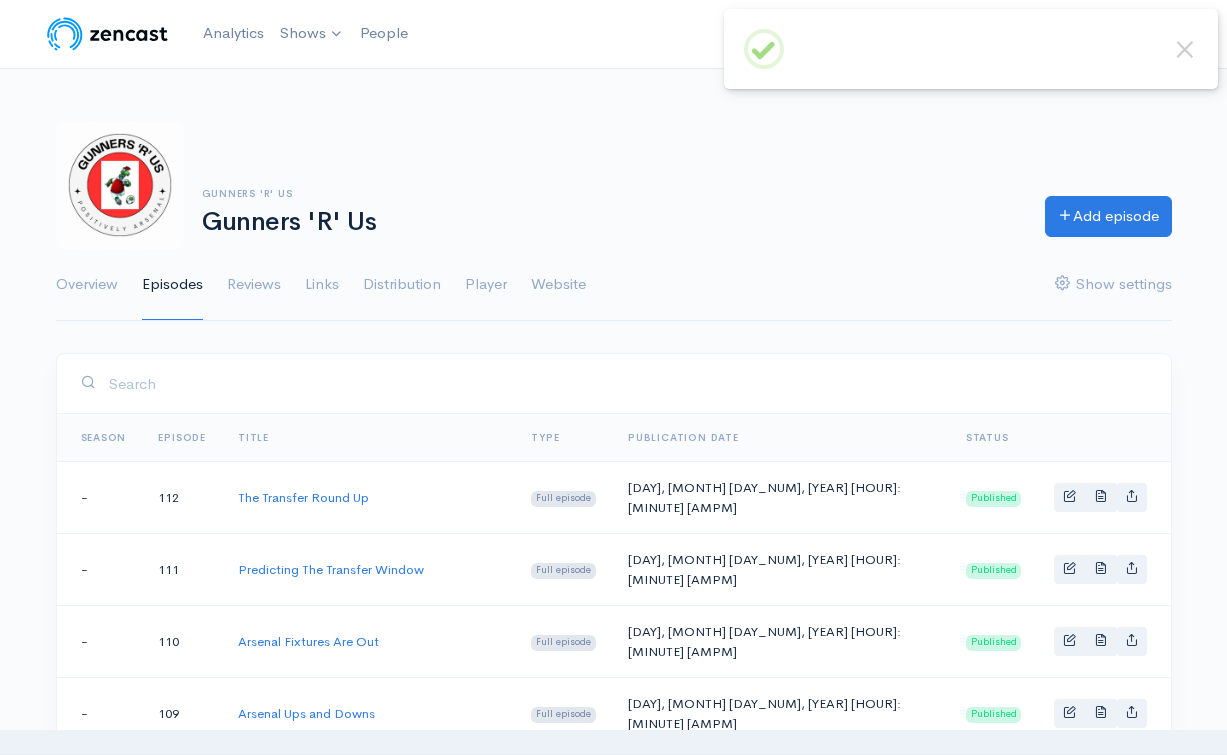 scroll, scrollTop: 0, scrollLeft: 0, axis: both 